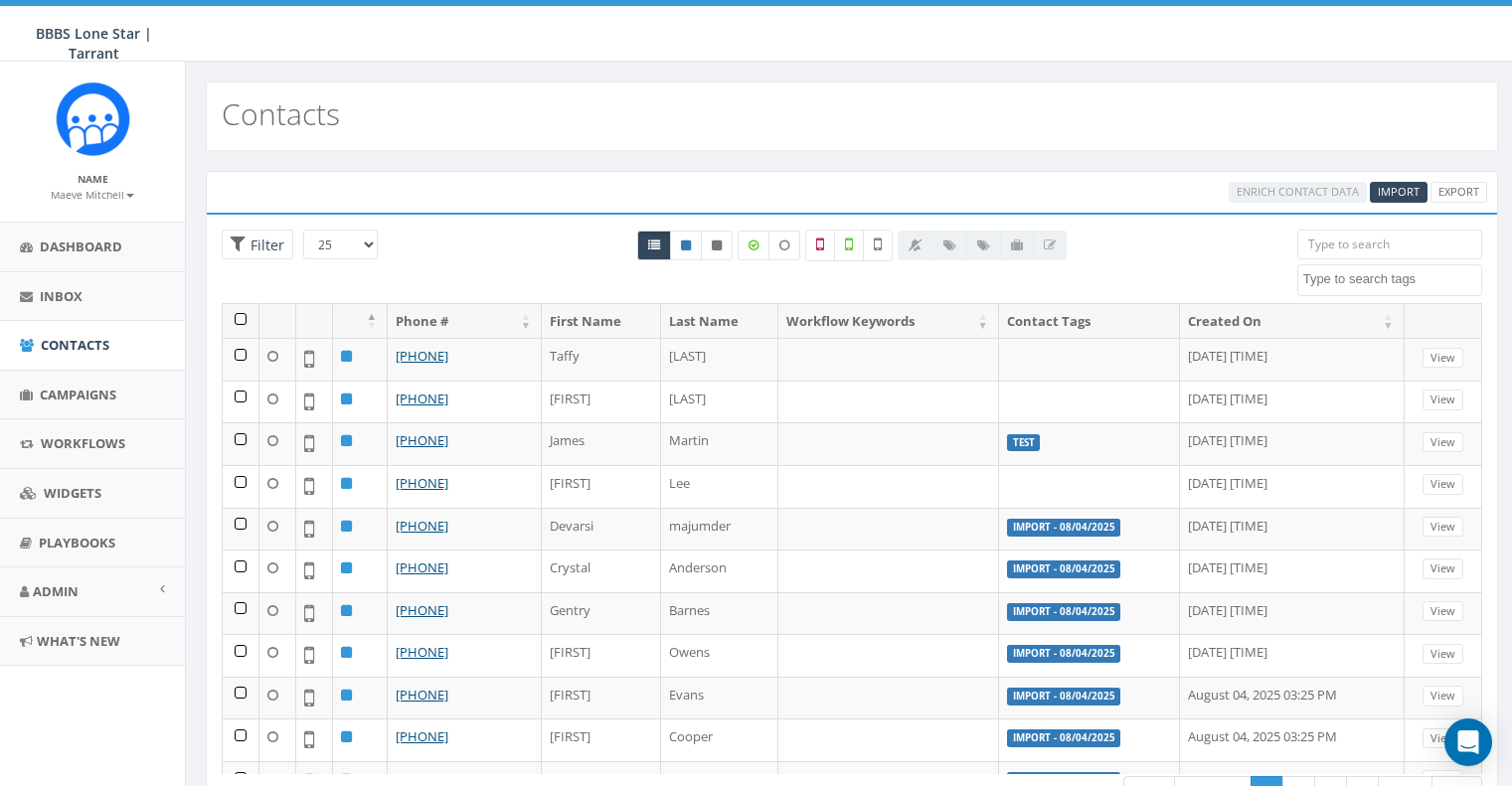 select 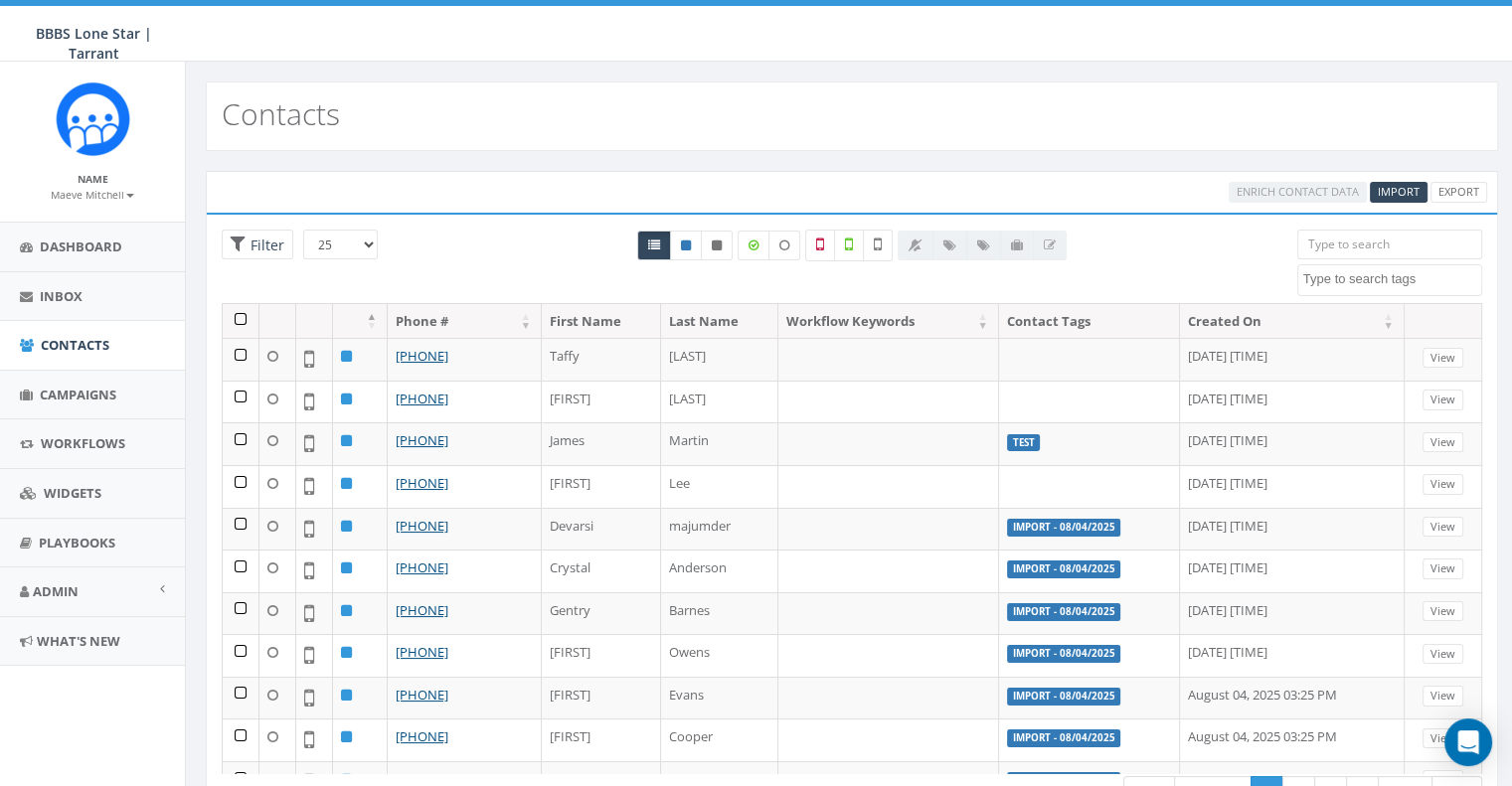 scroll, scrollTop: 0, scrollLeft: 0, axis: both 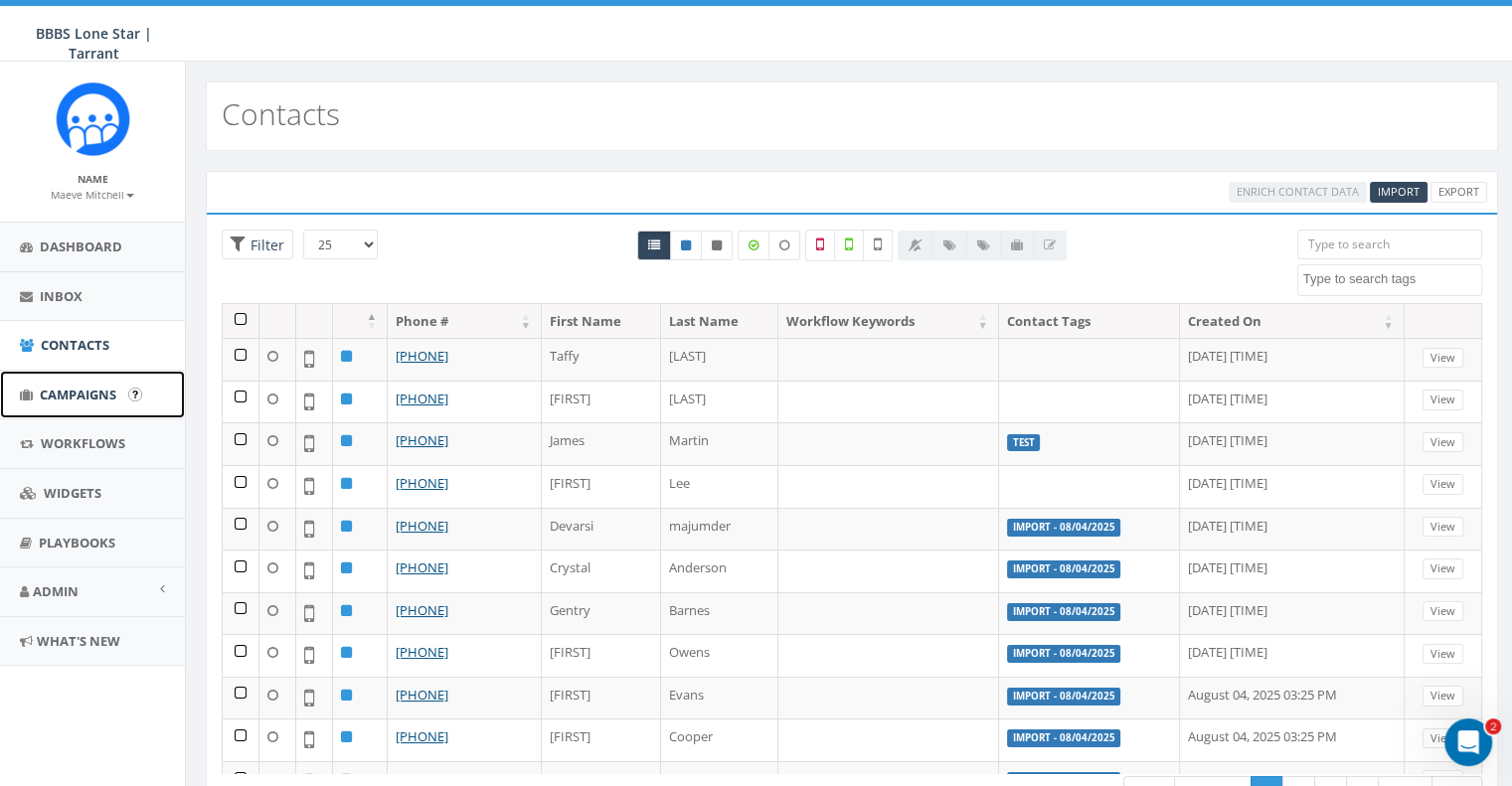 click on "Campaigns" at bounding box center (92, 394) 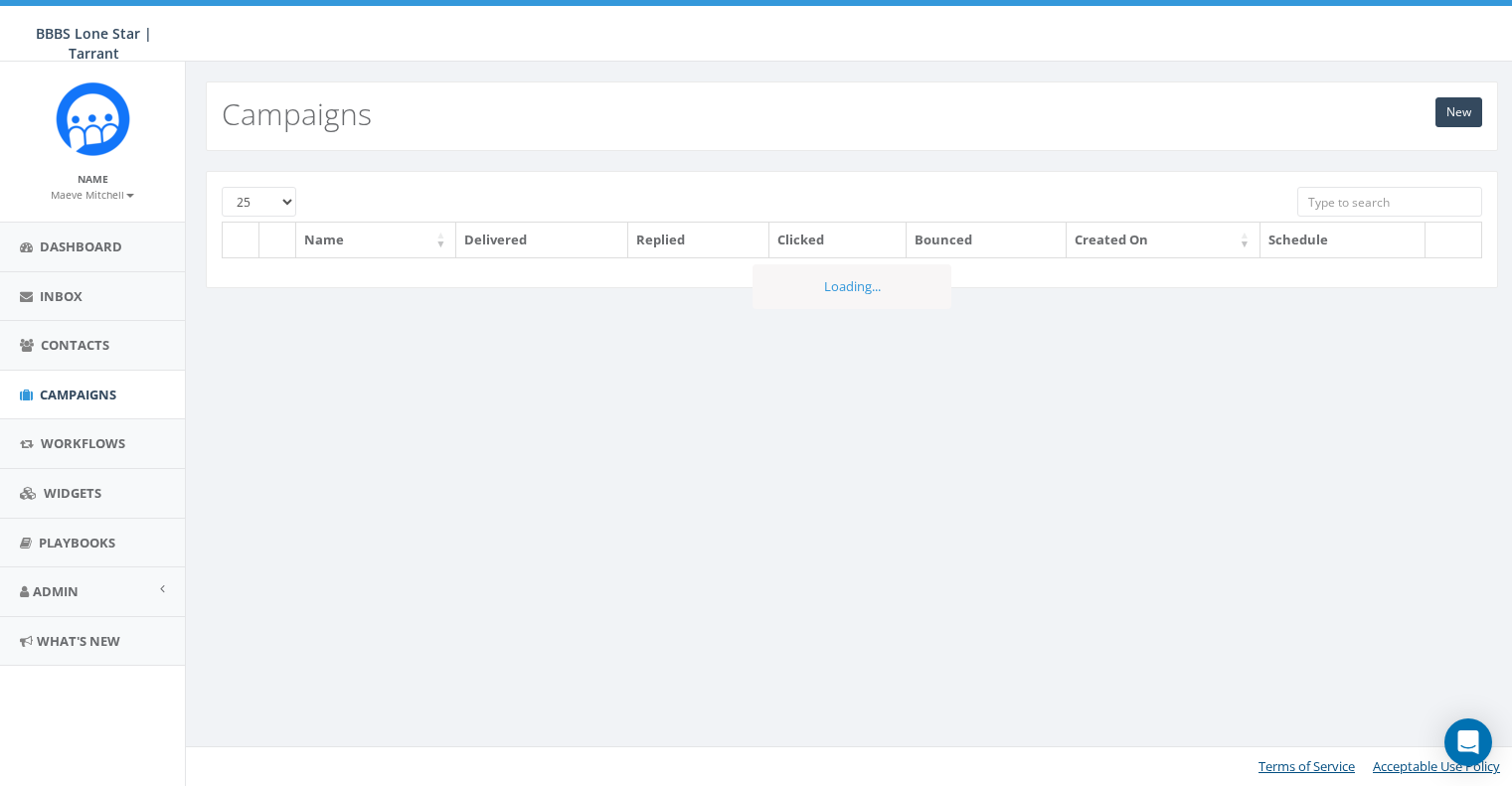 scroll, scrollTop: 0, scrollLeft: 0, axis: both 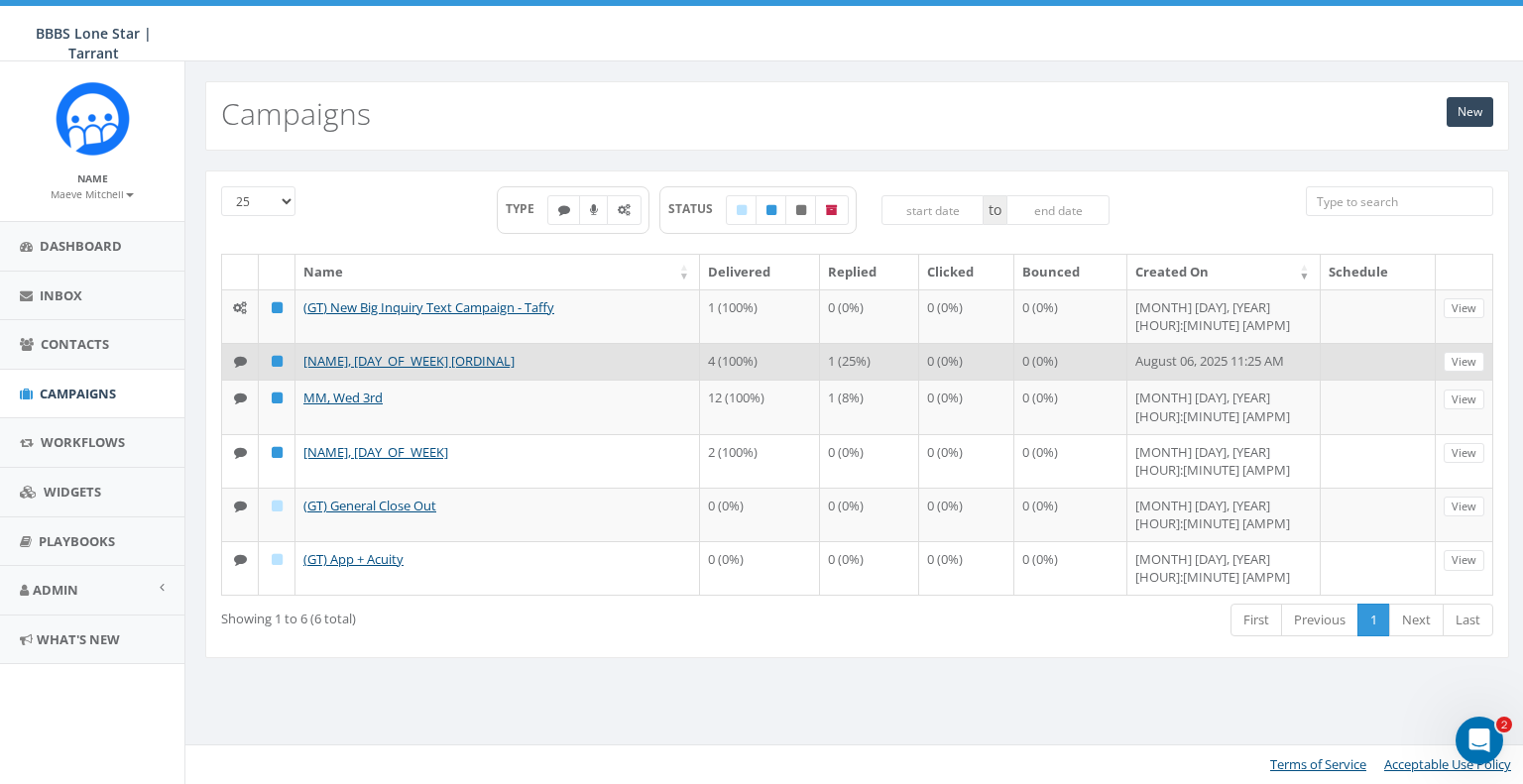 click at bounding box center [240, 361] 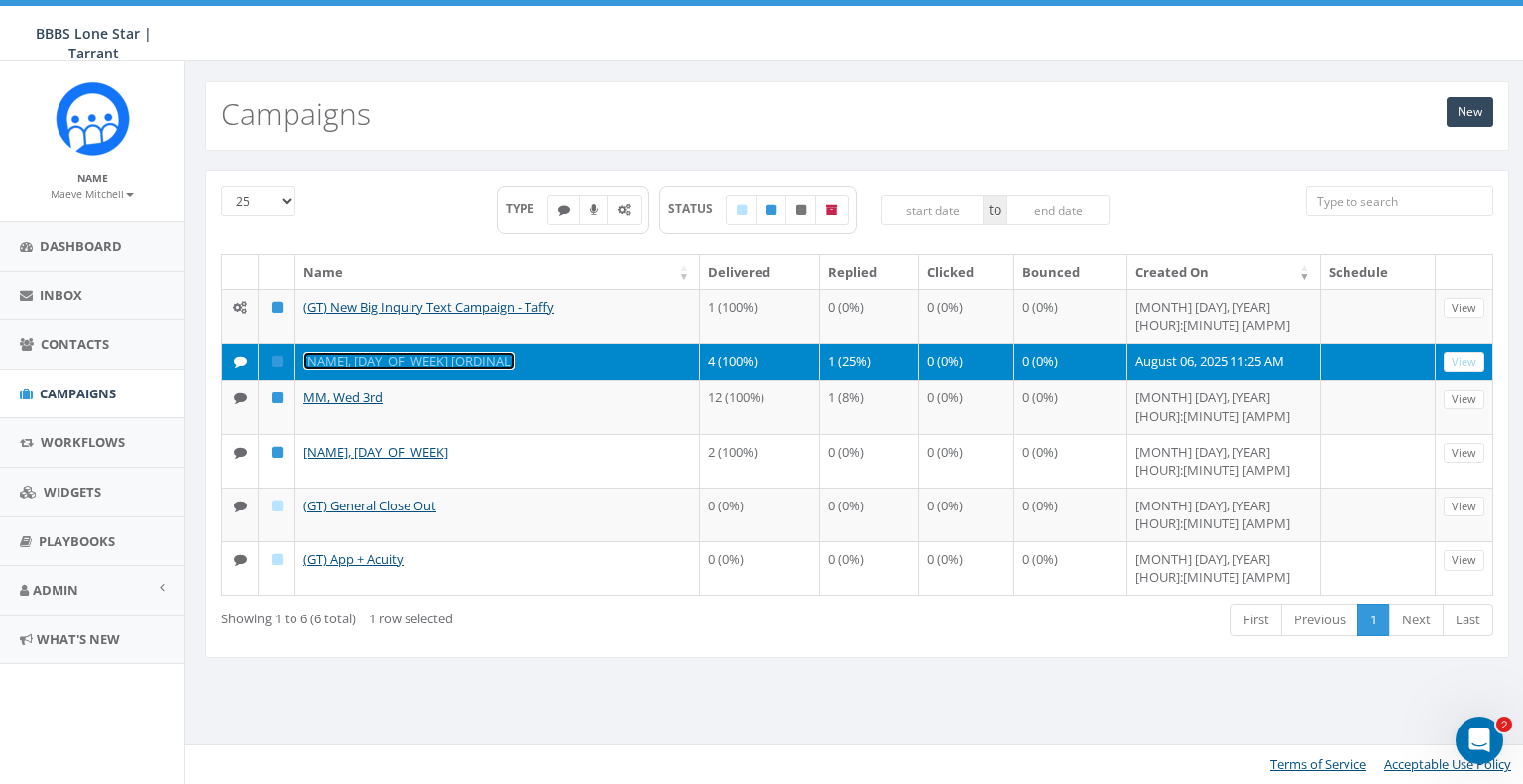 click on "maeve, wed 2nd" at bounding box center (409, 361) 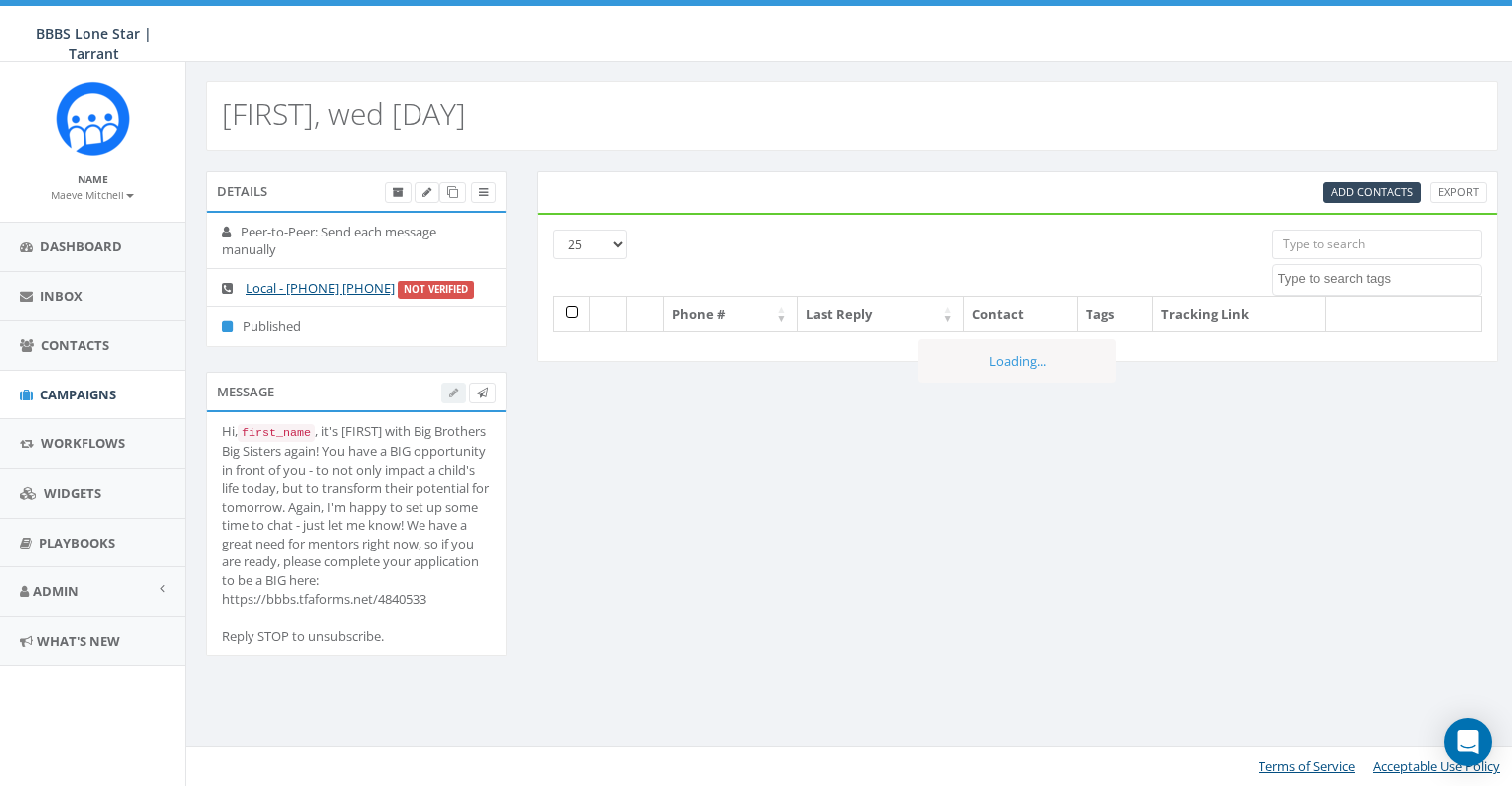 select 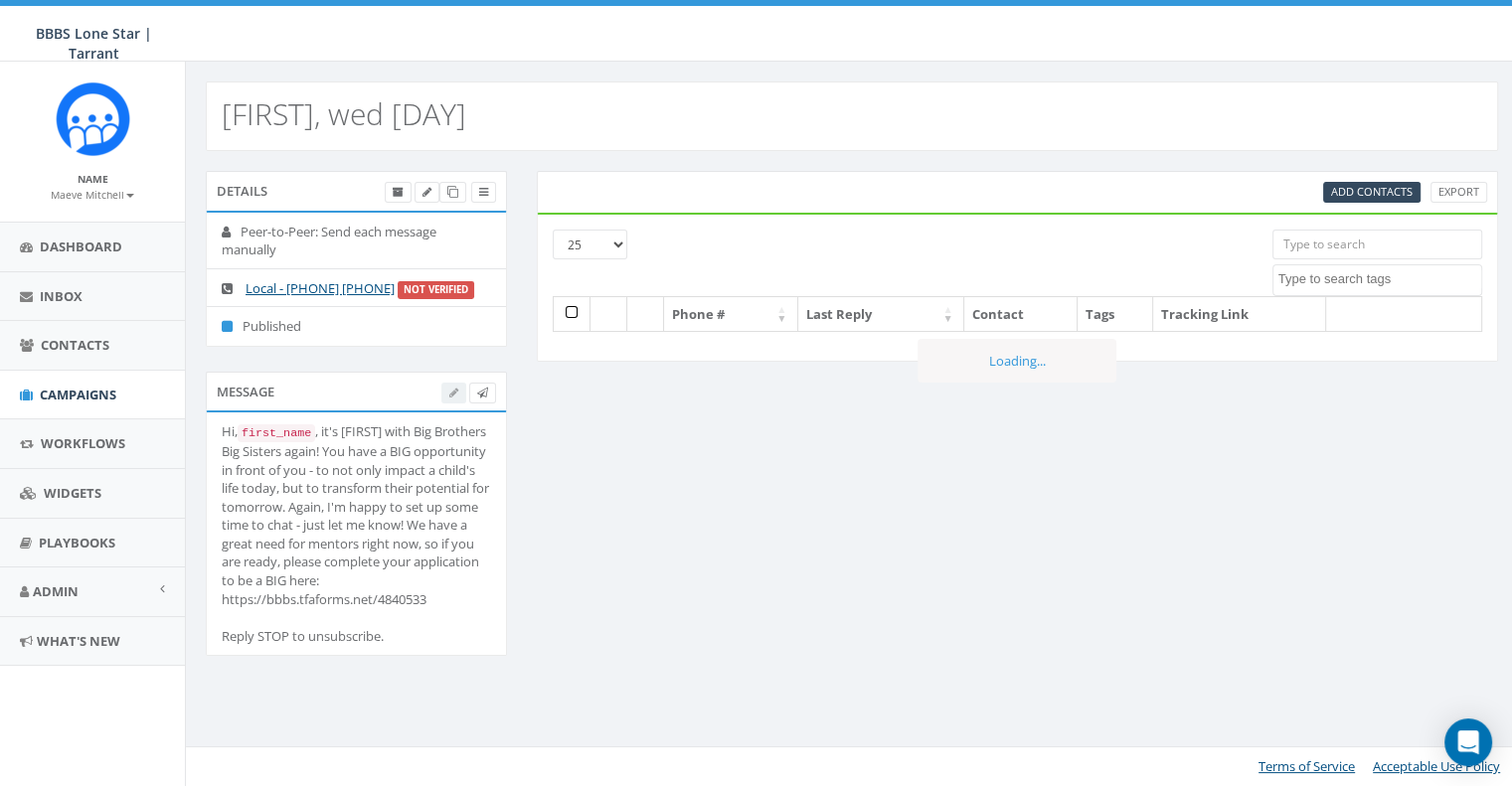scroll, scrollTop: 0, scrollLeft: 0, axis: both 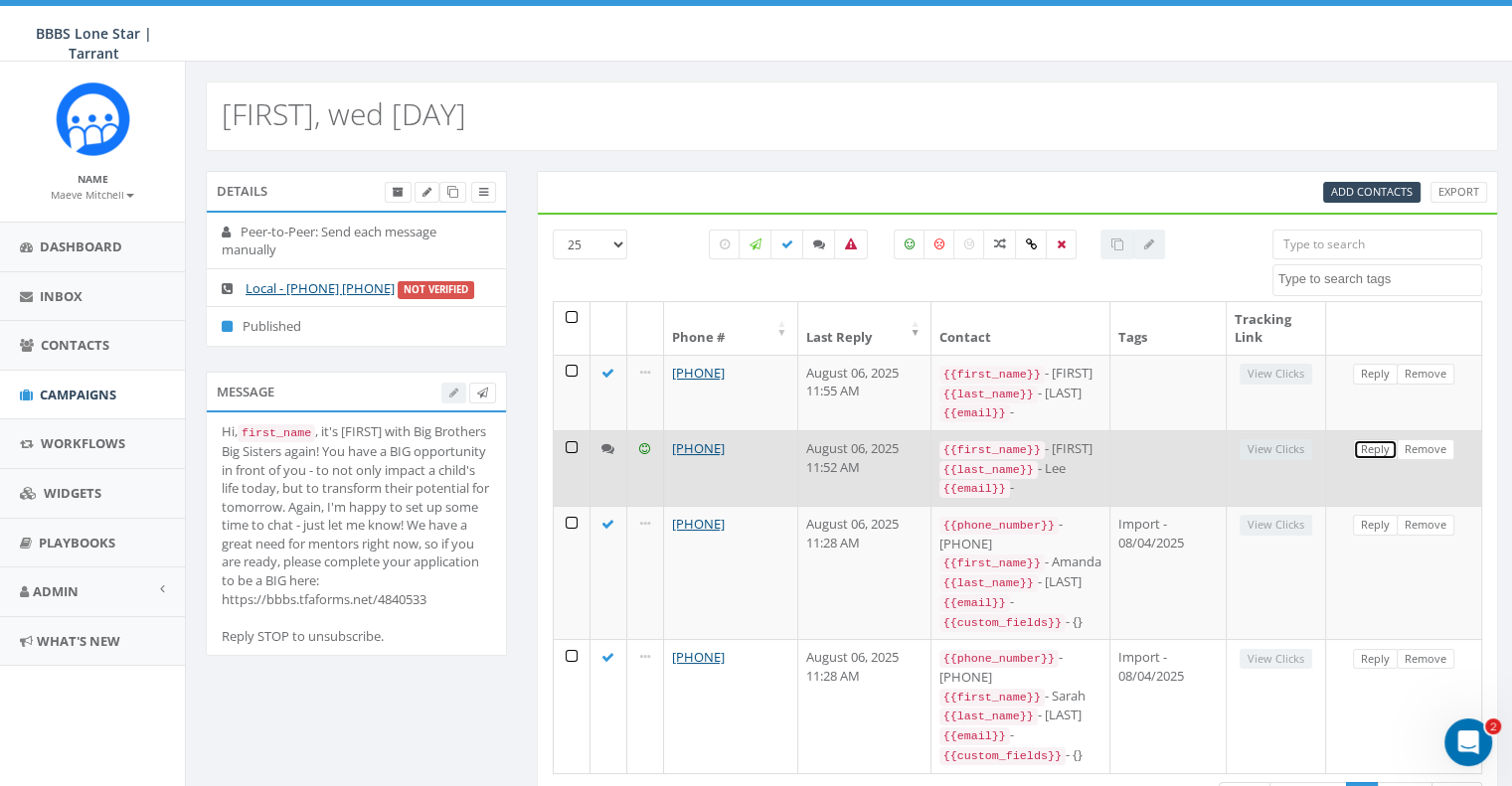click on "Reply" at bounding box center [1375, 449] 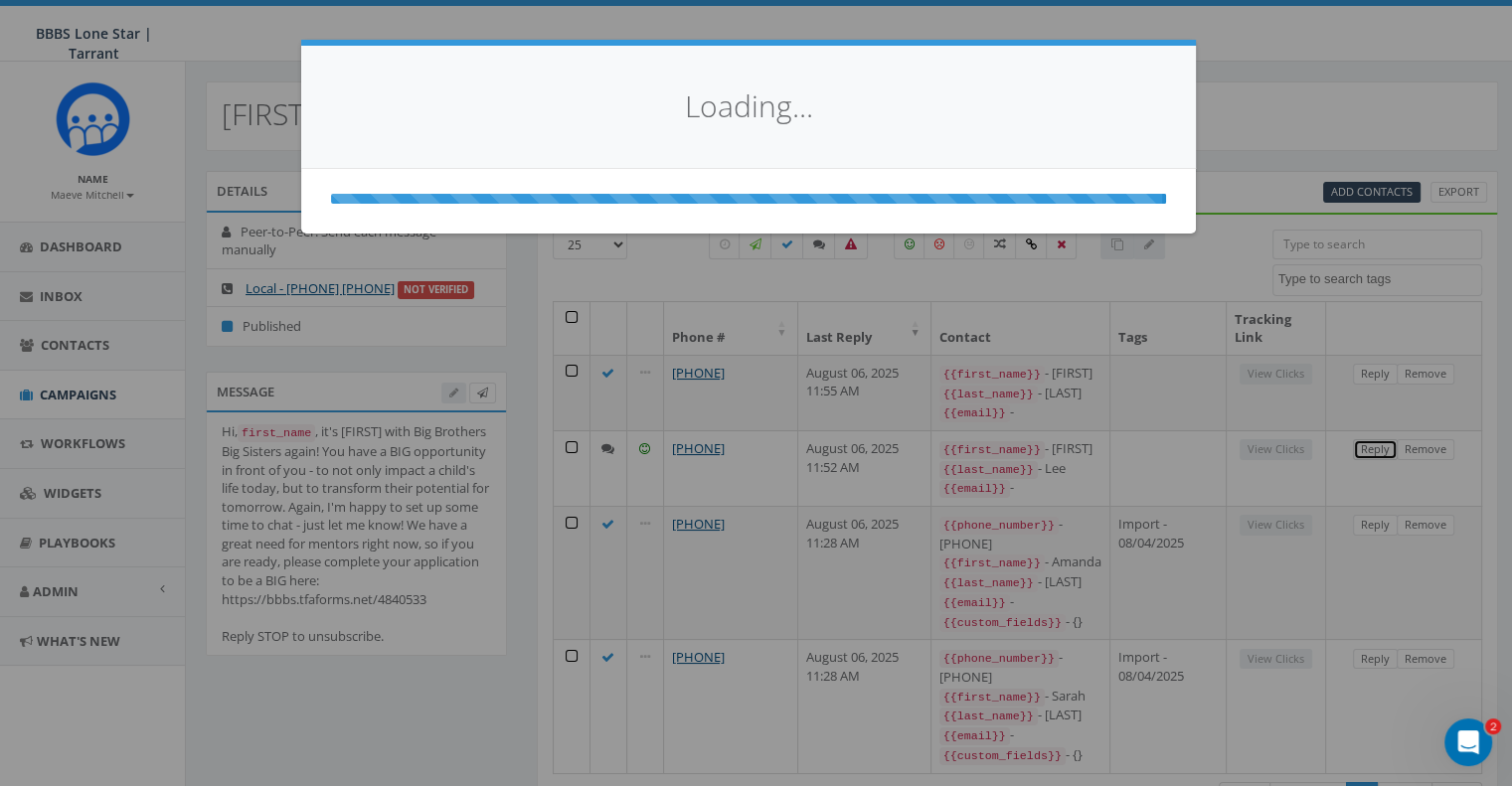select 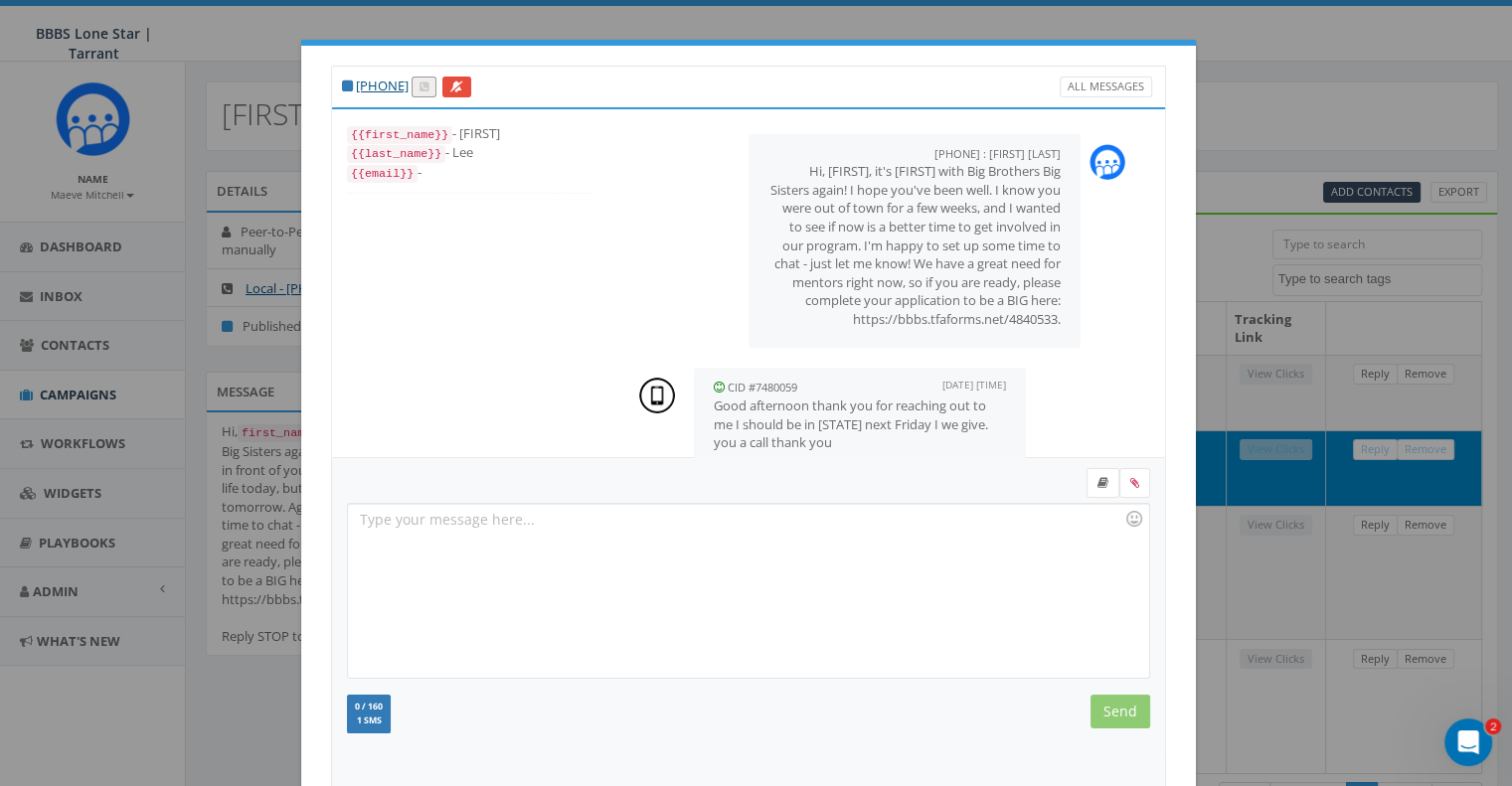 scroll, scrollTop: 181, scrollLeft: 0, axis: vertical 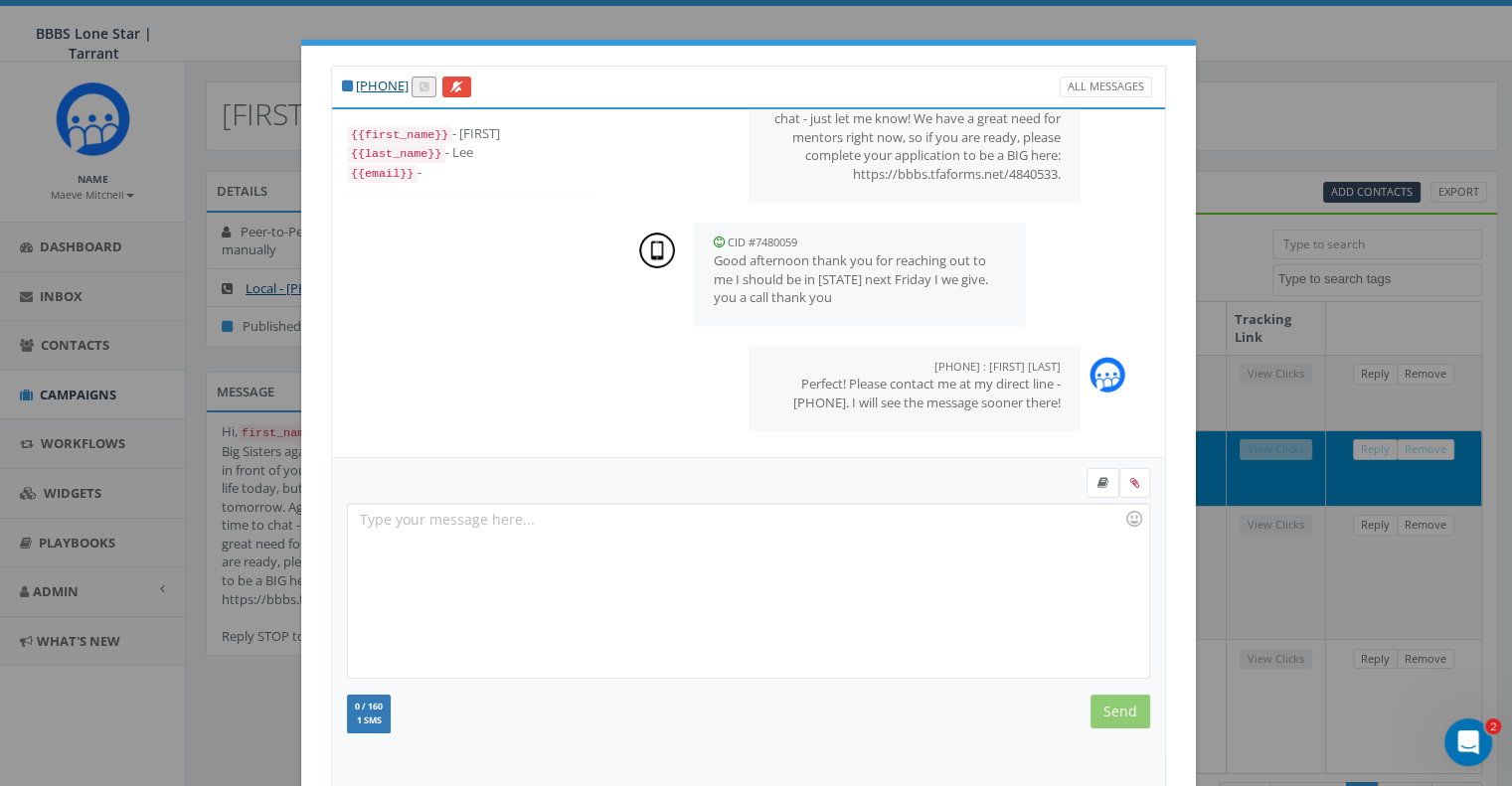 click on "+1 817-456-1353     All Messages {{first_name}}  - Dorothy {{last_name}}  - Lee {{email}}  -  +18174096392 : Maeve  Mitchell   August 06, 2025 11:31 AM Hi, Dorothy, it's Maeve with Big Brothers Big Sisters again! I hope you've been well. I know you were out of town for a few weeks, and I wanted to see if now is a better time to get involved in our program. I'm happy to set up some time to chat - just let me know! We have a great need for mentors right now, so if you are ready, please complete your application to be a BIG here: https://bbbs.tfaforms.net/4840533.   CID #7480059 August 06, 2025 11:48 AM Good afternoon  thank you  for reaching  out to me I should be in Texas next Friday  I we give.         you a call thank you +18174096392 : Maeve  Mitchell   August 06, 2025 11:52 AM Perfect! Please contact me at my direct line - 817-840-3310. I will see the message sooner there! Recent Smileys & People Animals & Nature Food & Drink Activity Travel & Places Objects Symbols Flags Diversity Diversity Diversity" at bounding box center (756, 393) 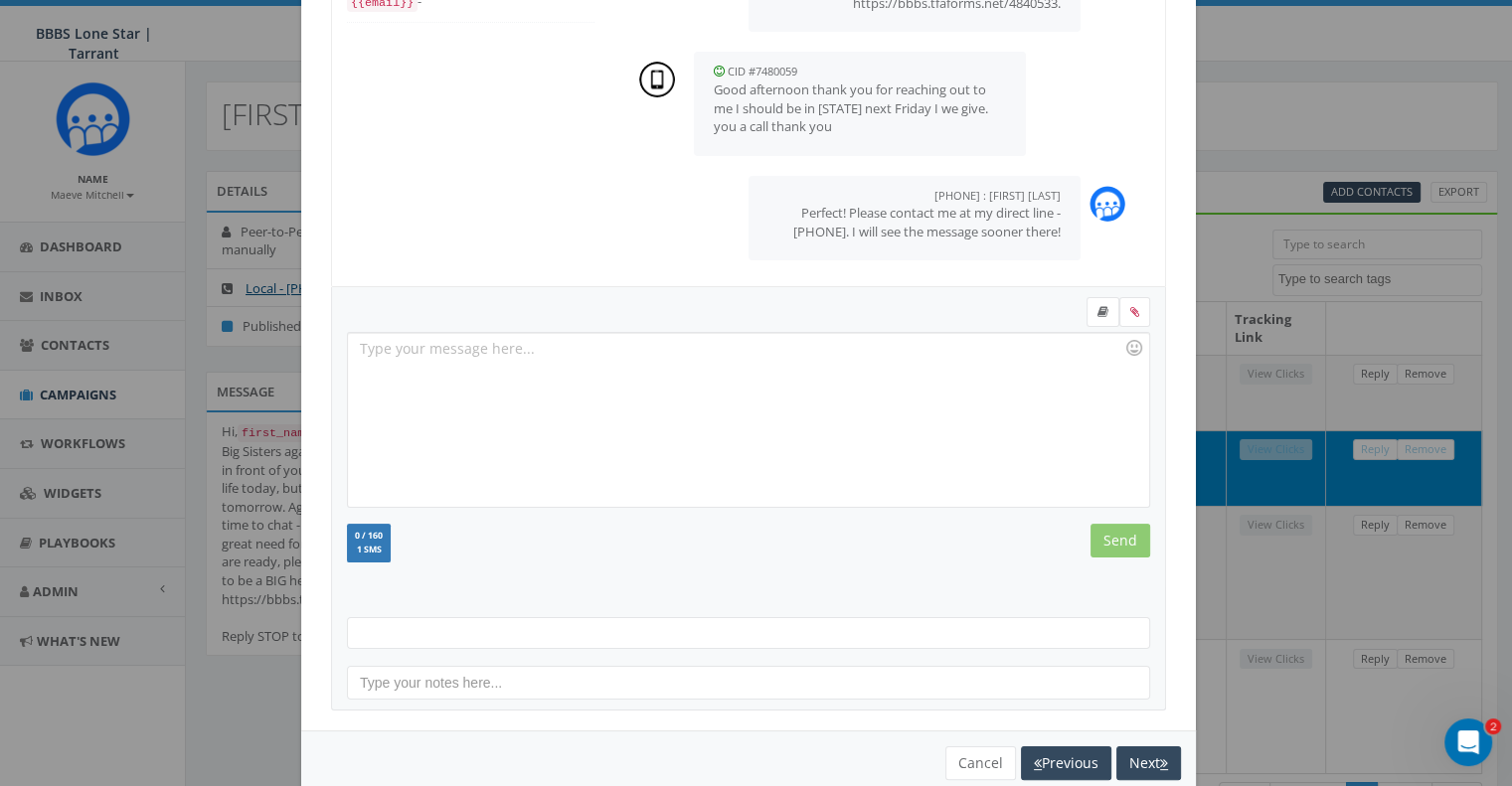 scroll, scrollTop: 206, scrollLeft: 0, axis: vertical 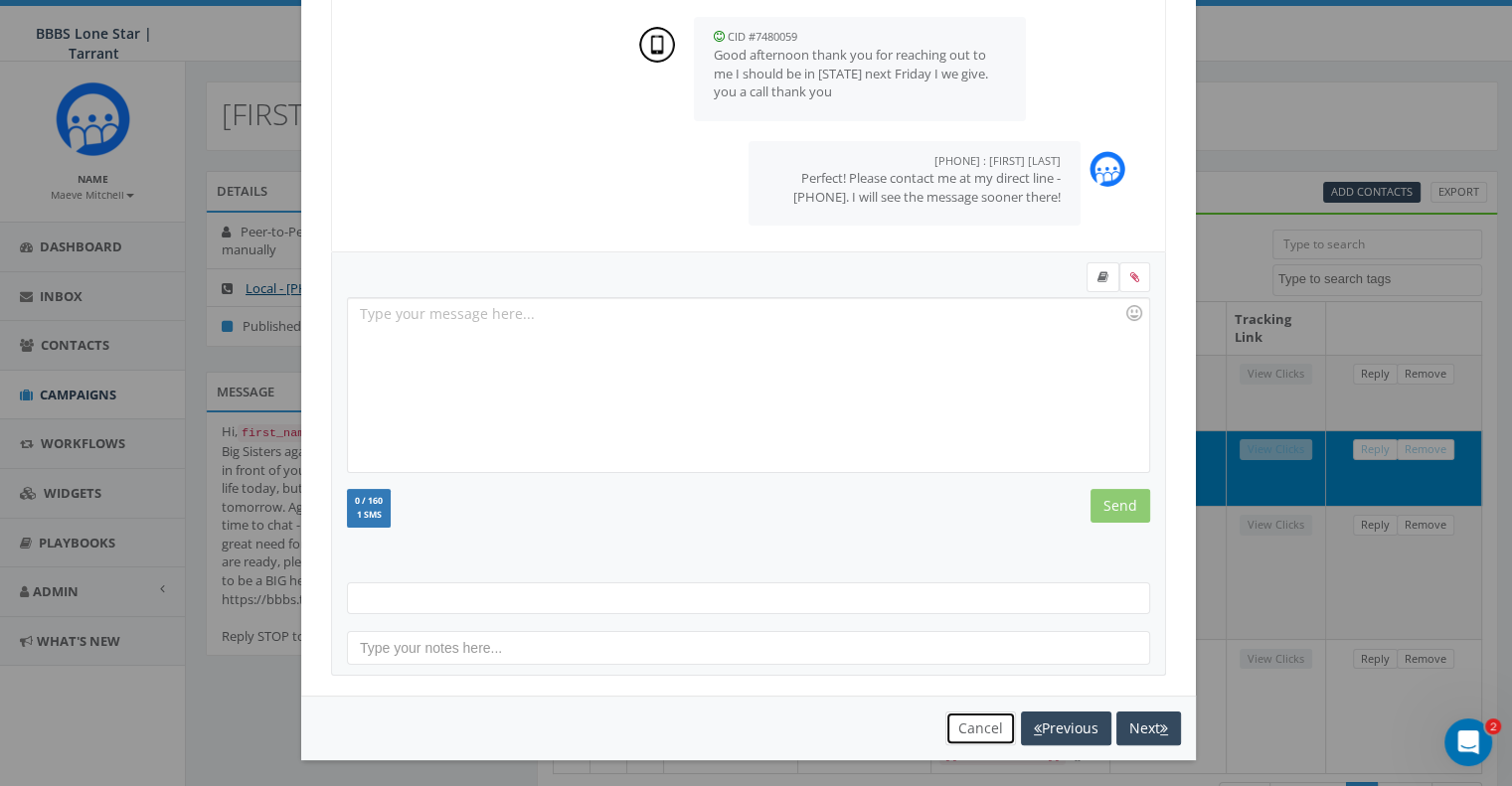 click on "Cancel" at bounding box center [980, 728] 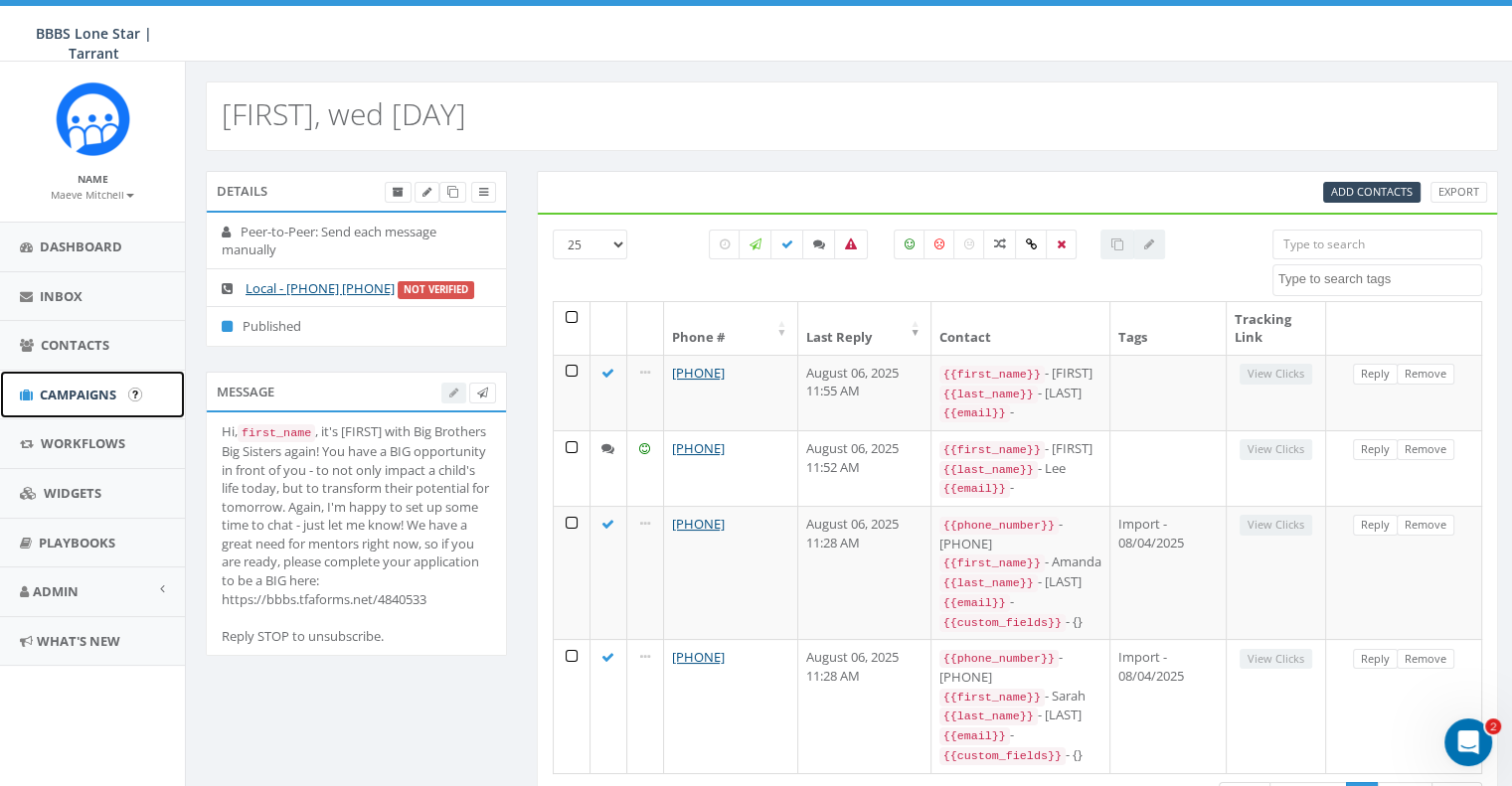 click on "Campaigns" at bounding box center (78, 394) 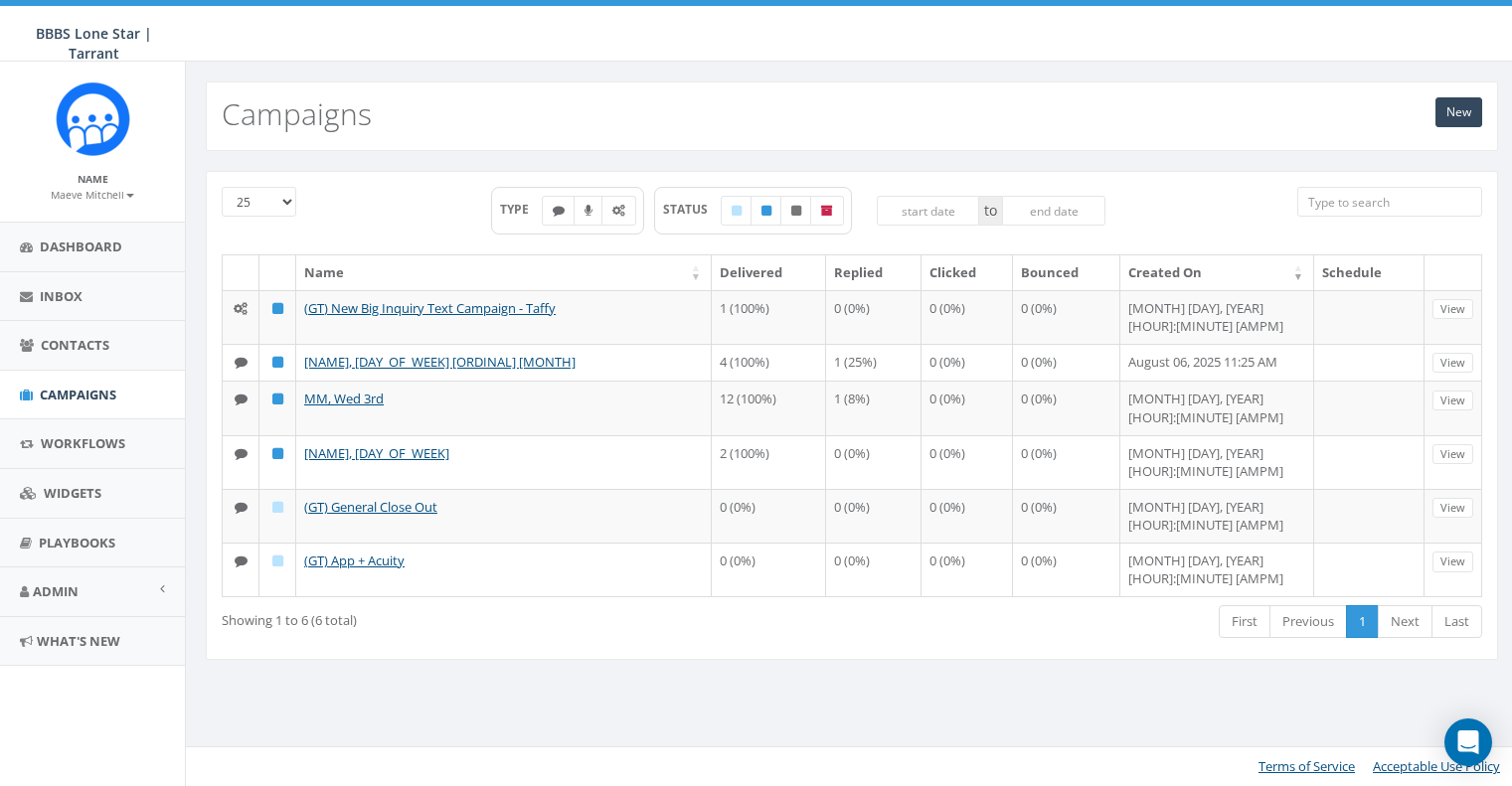 scroll, scrollTop: 0, scrollLeft: 0, axis: both 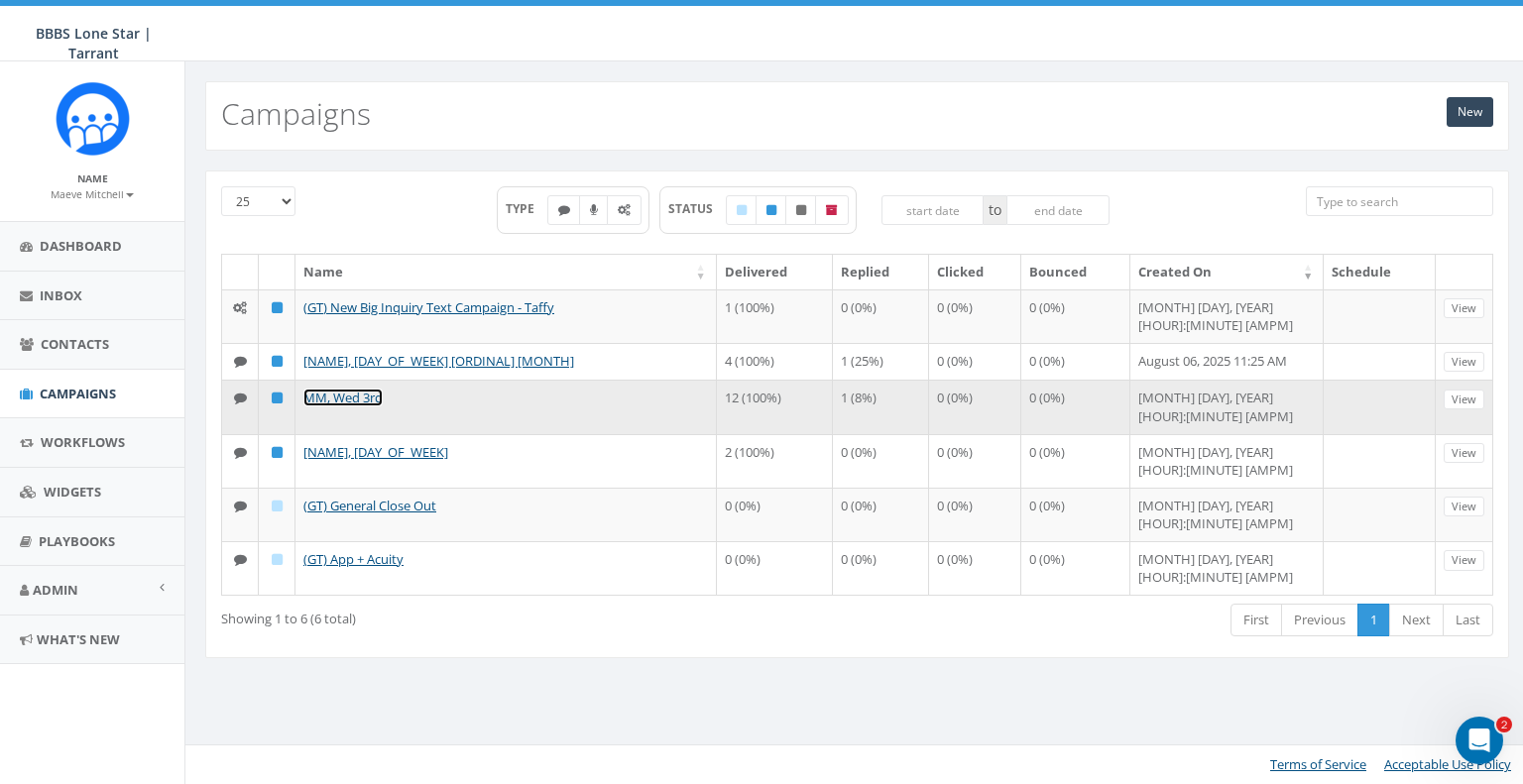 click on "MM, Wed 3rd" at bounding box center (343, 397) 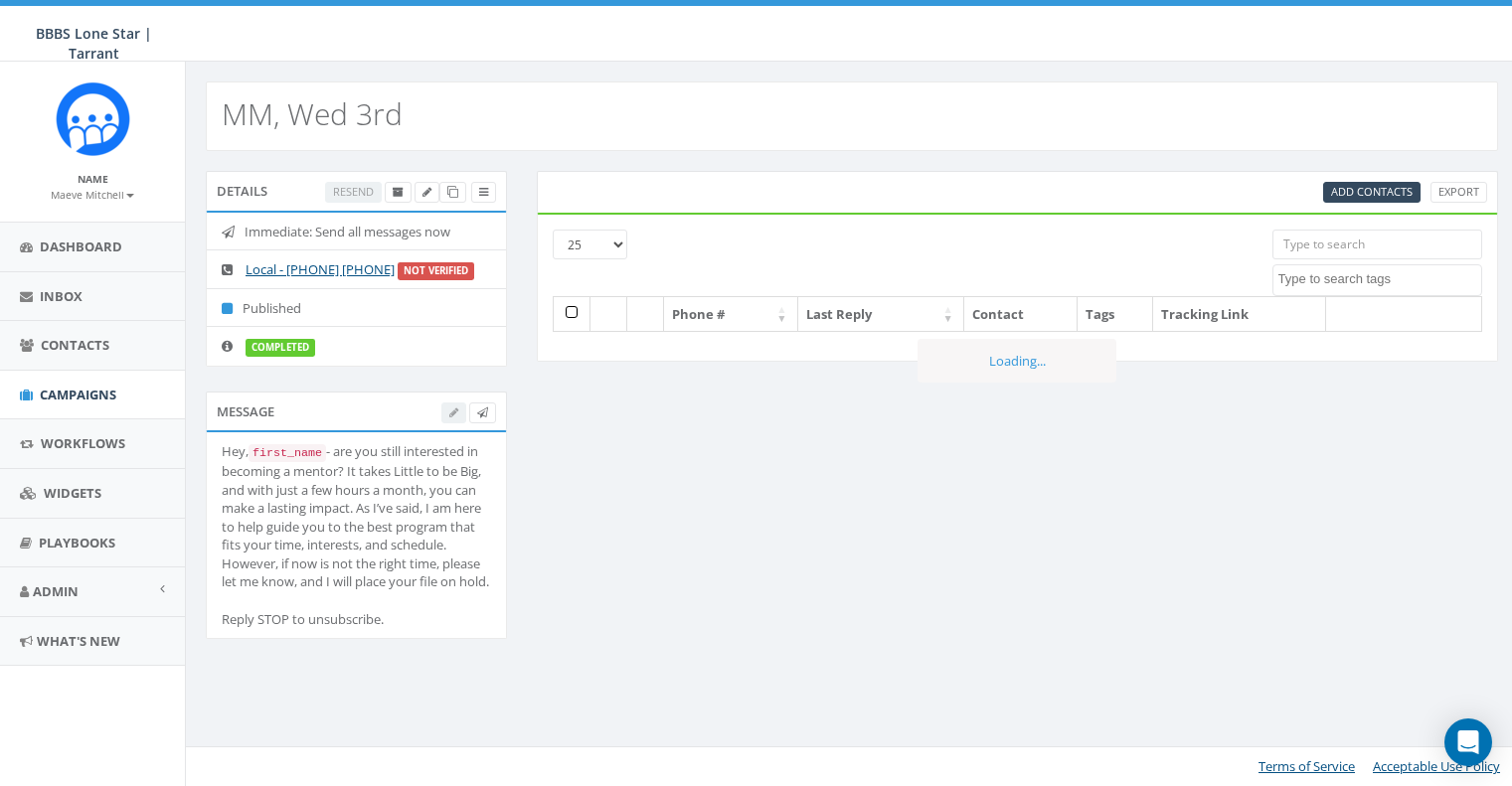 select 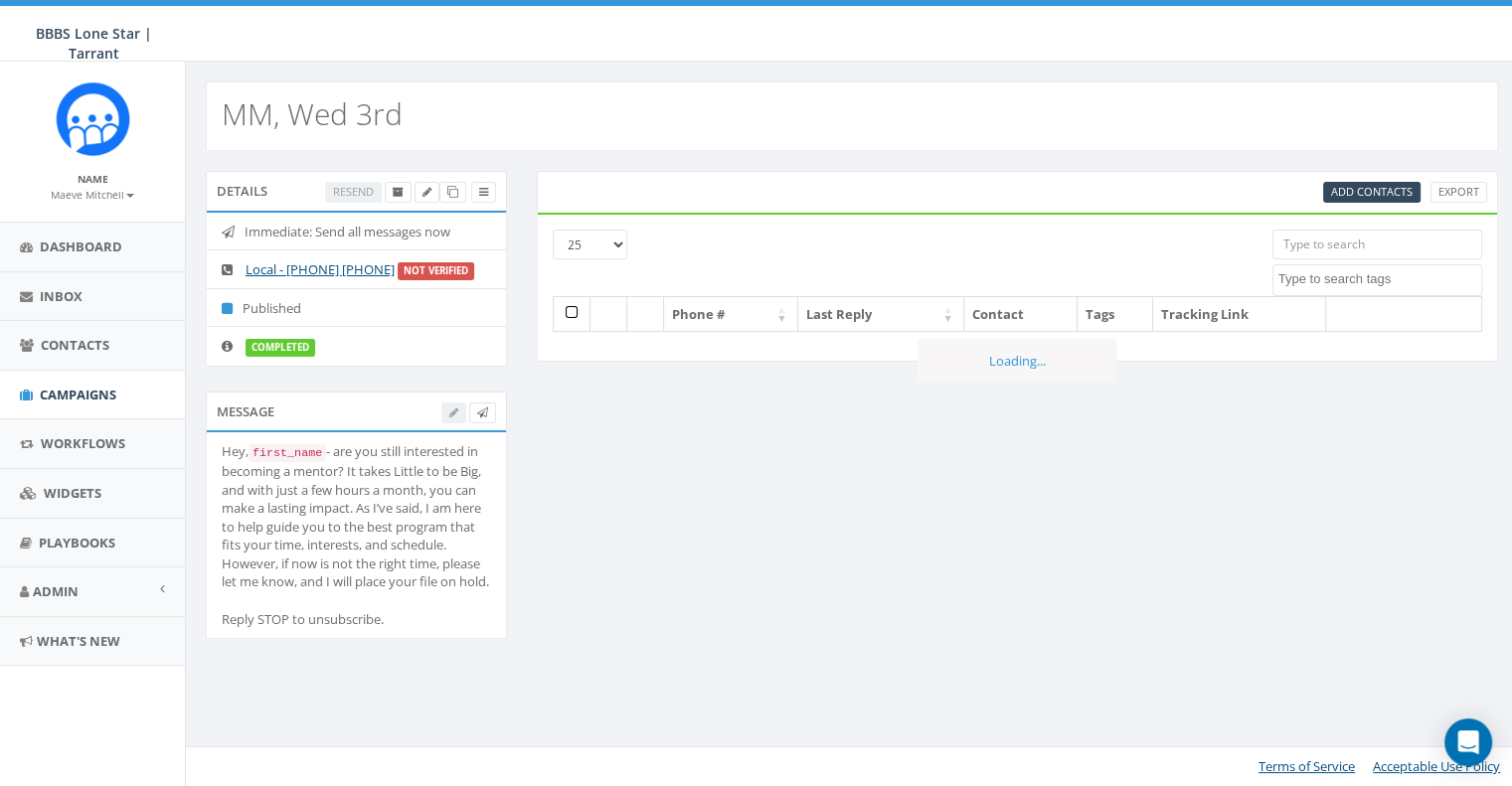 scroll, scrollTop: 0, scrollLeft: 0, axis: both 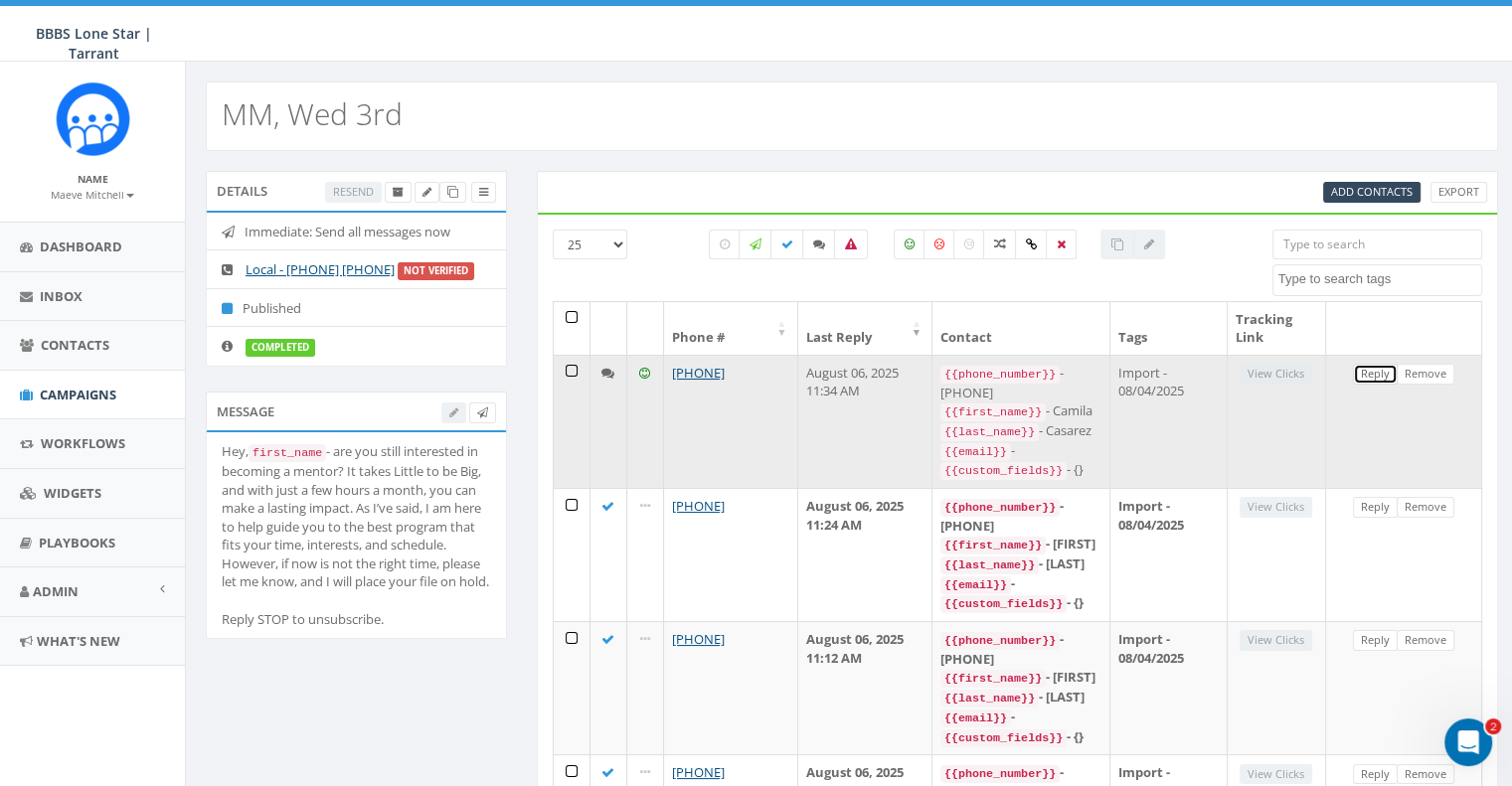 click on "Reply" at bounding box center [1375, 374] 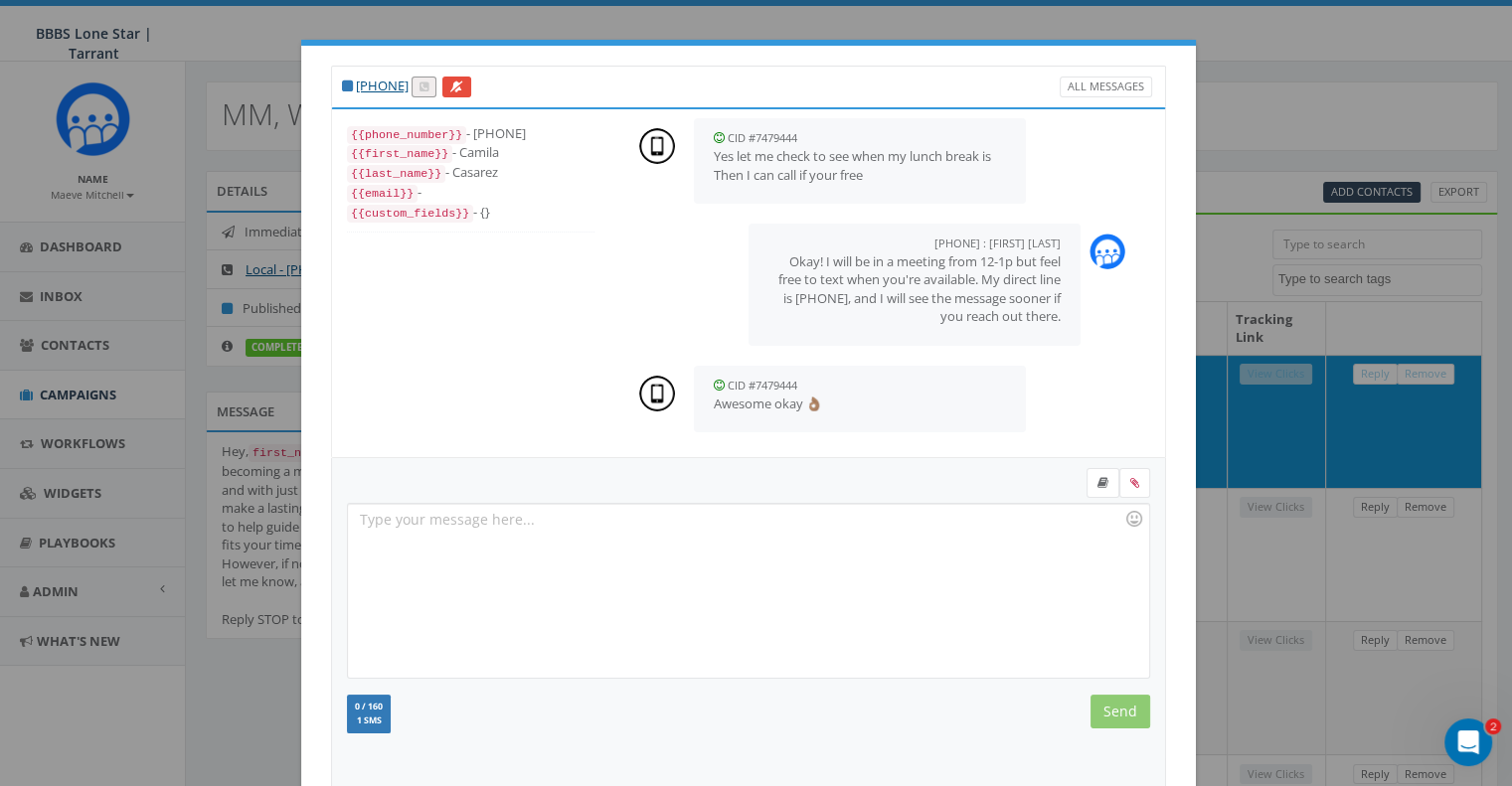 scroll, scrollTop: 525, scrollLeft: 0, axis: vertical 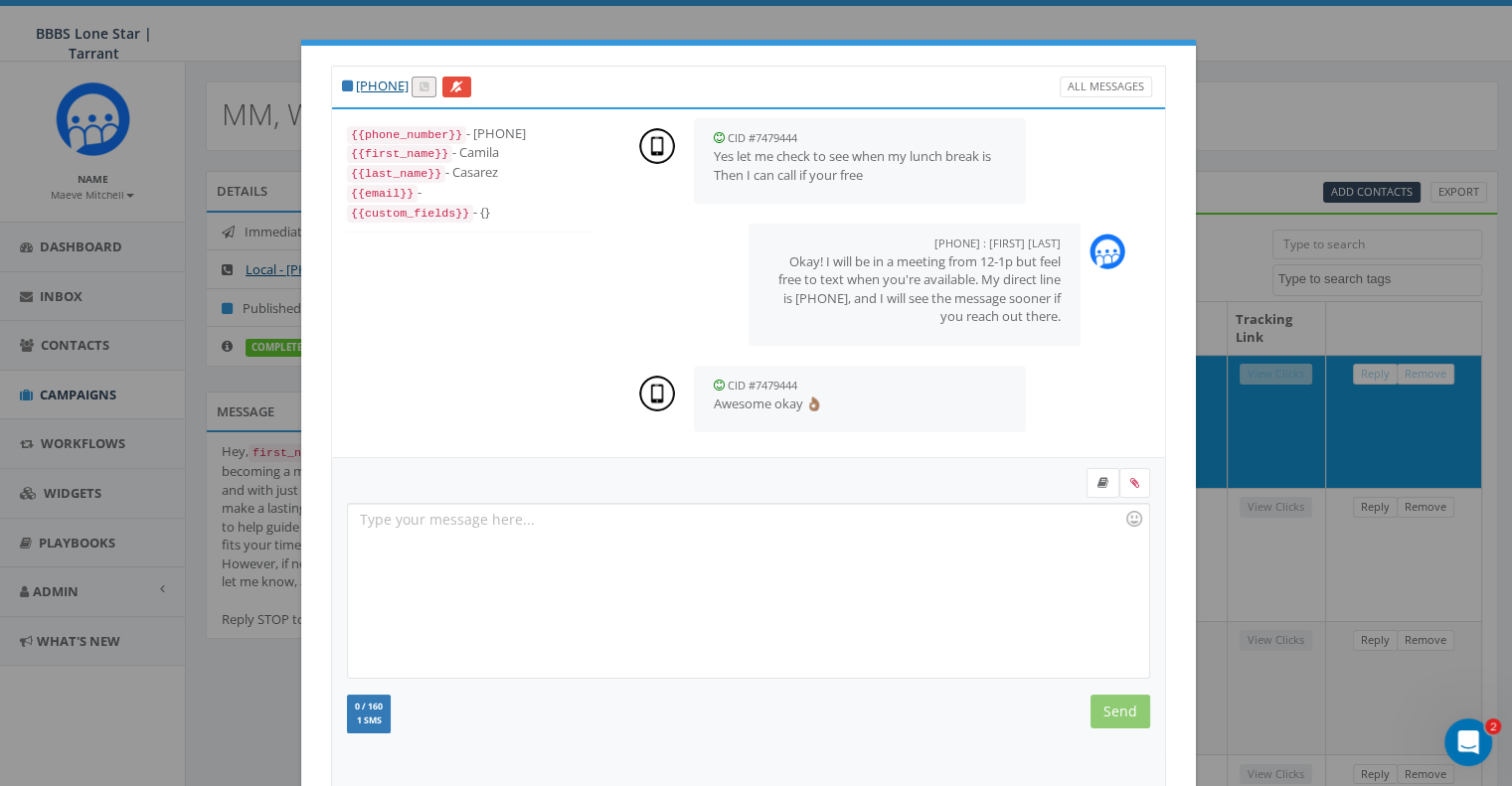 click on "[PHONE]     All Messages {{phone_number}}  - [PHONE] {{first_name}}  - [FIRST] {{last_name}}  - [LAST] {{email}}  -  {{custom_fields}}  - {} [PHONE] : [FIRST]  [LAST]   [DATE] [TIME] AM Hey, [FIRST] - are you still interested in becoming a mentor? It takes Little to be Big, and with just a few hours a month, you can make a lasting impact. As I’ve said, I am here to help guide you to the best program that fits your time, interests, and schedule. However, if now is not the right time, please let me know, and I will place your file on hold.
Reply STOP to unsubscribe.   CID #7479444 [DATE] [TIME] AM Yes I am still interested sorry I haven't got back to you !  [PHONE] : [FIRST]  [LAST]   [DATE] [TIME] AM No worries! I just read the note I made in your file about you being out of town through July. I apologize for not reading that first.
Would you be interested in scheduling a call with me to learn more?   CID #7479444 [DATE] [TIME] AM   CID #7479444" at bounding box center [756, 393] 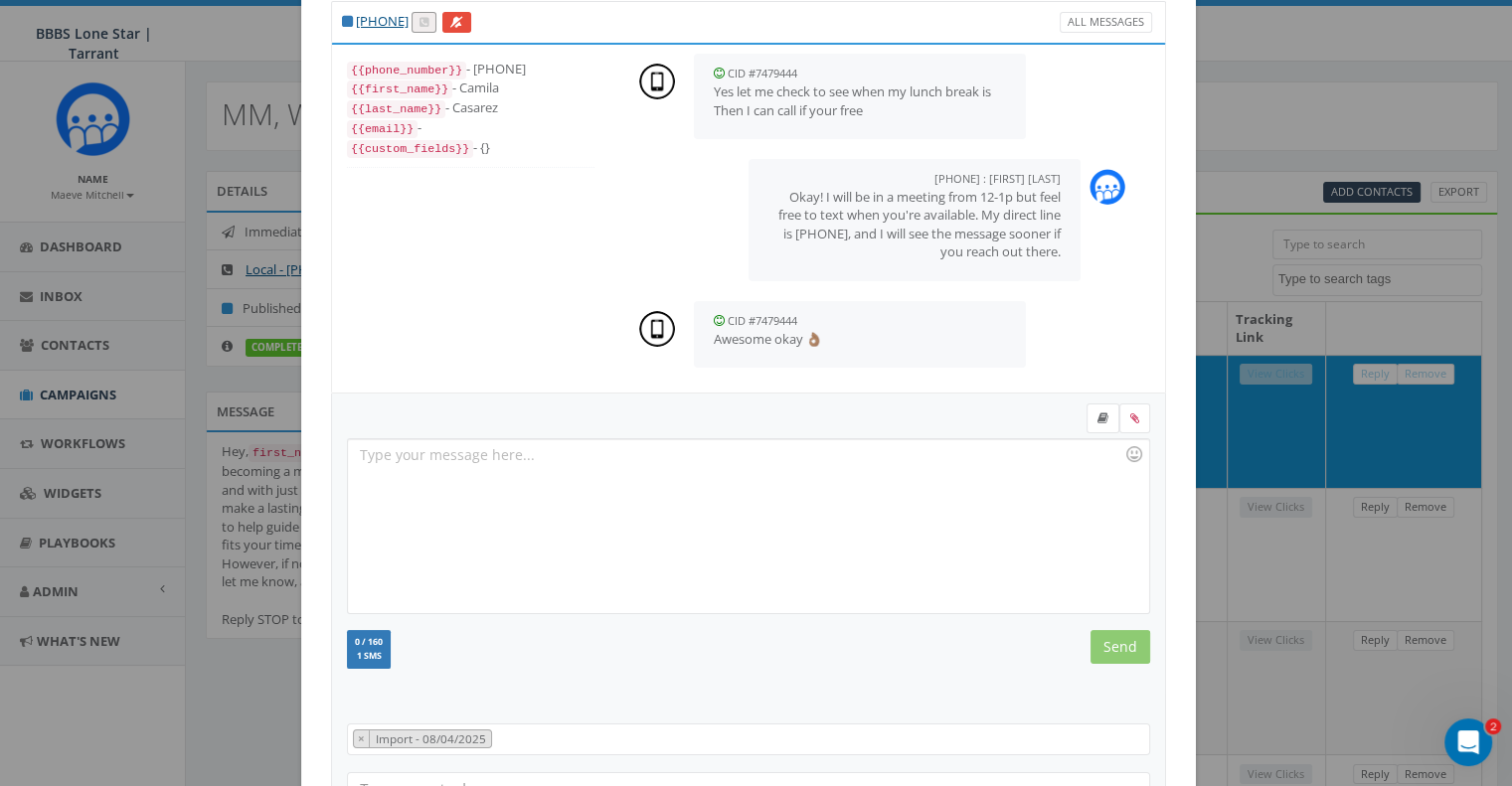 scroll, scrollTop: 206, scrollLeft: 0, axis: vertical 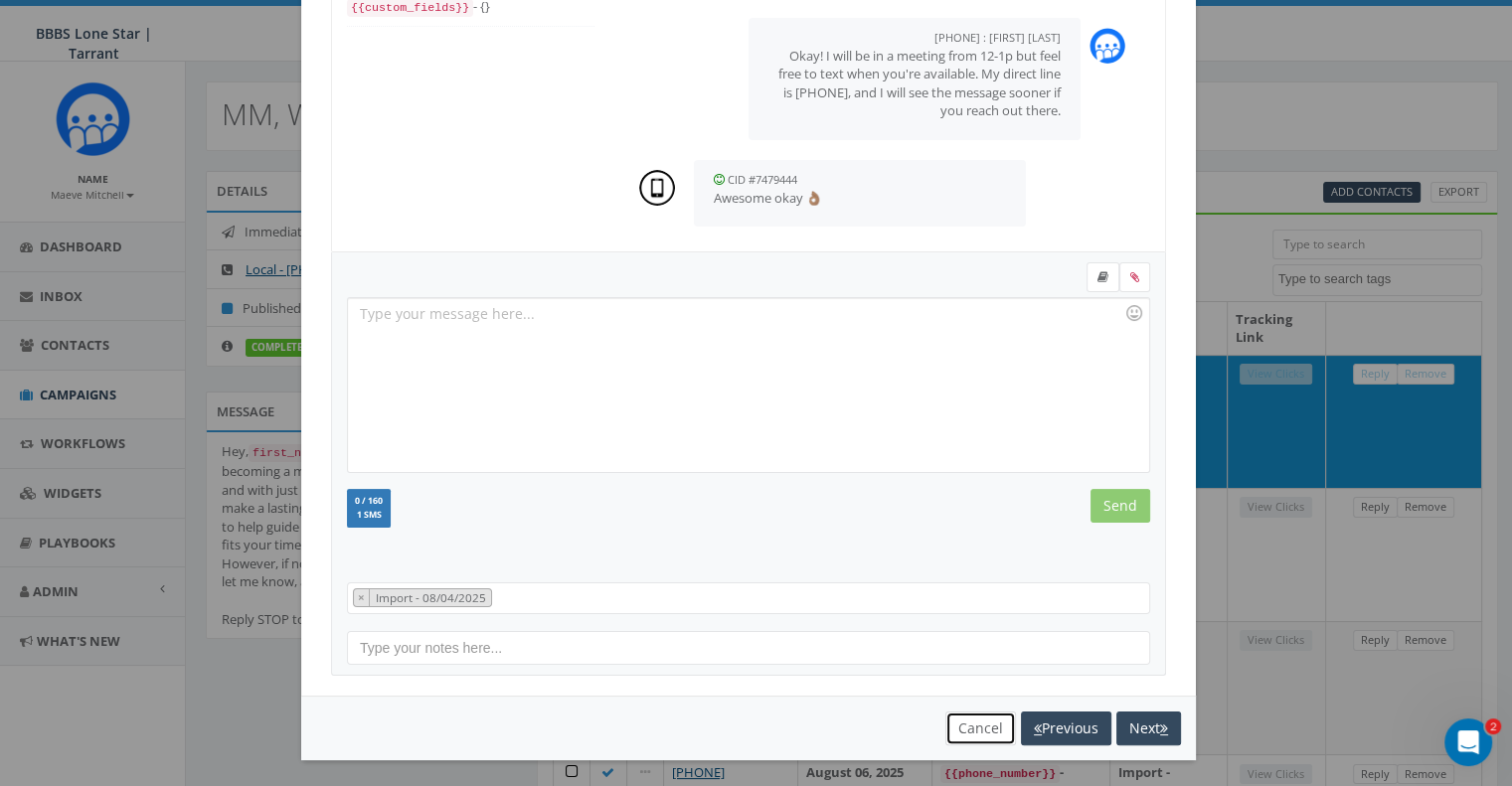 click on "Cancel" at bounding box center [980, 728] 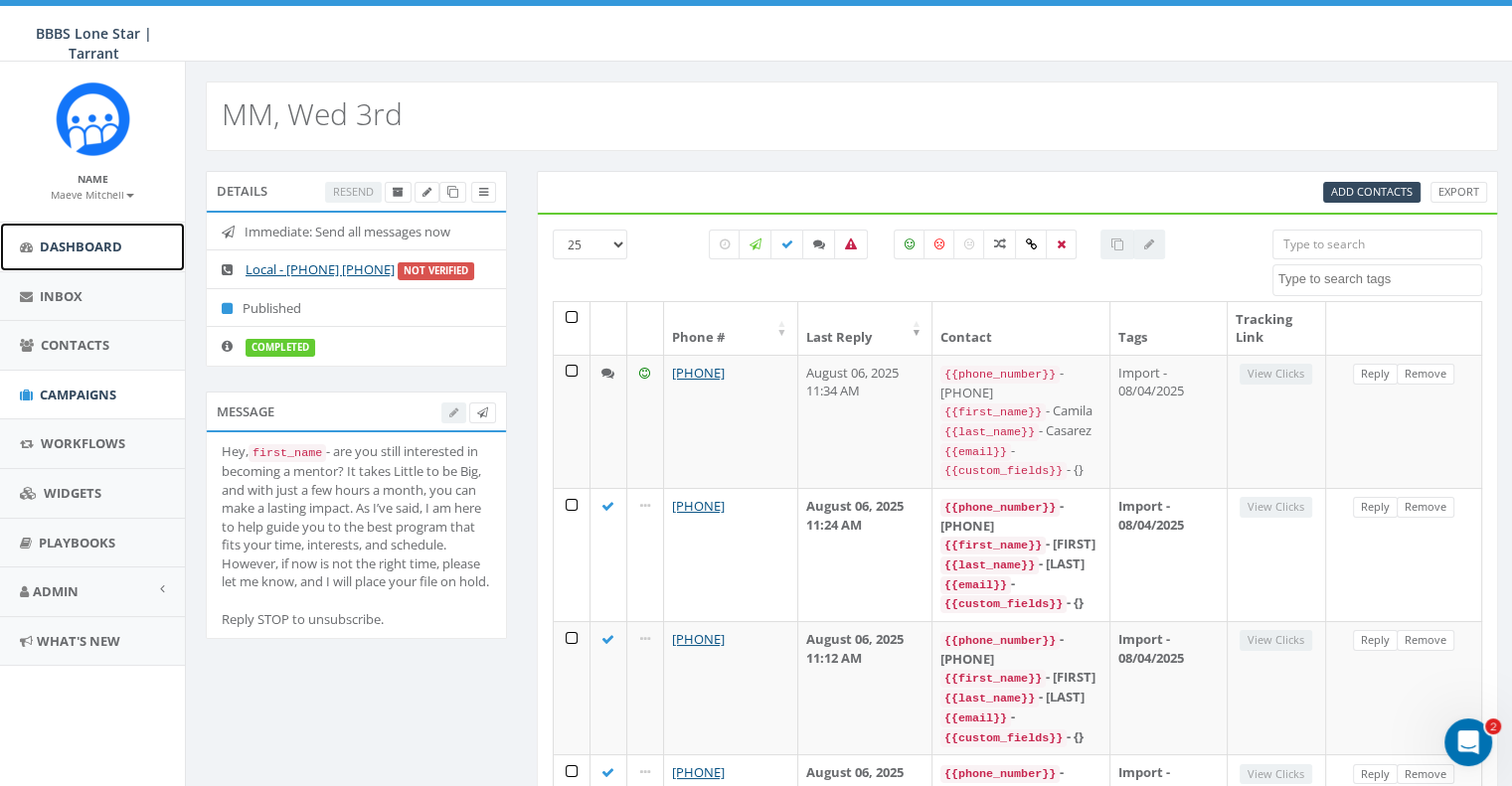 click on "Dashboard" at bounding box center (92, 246) 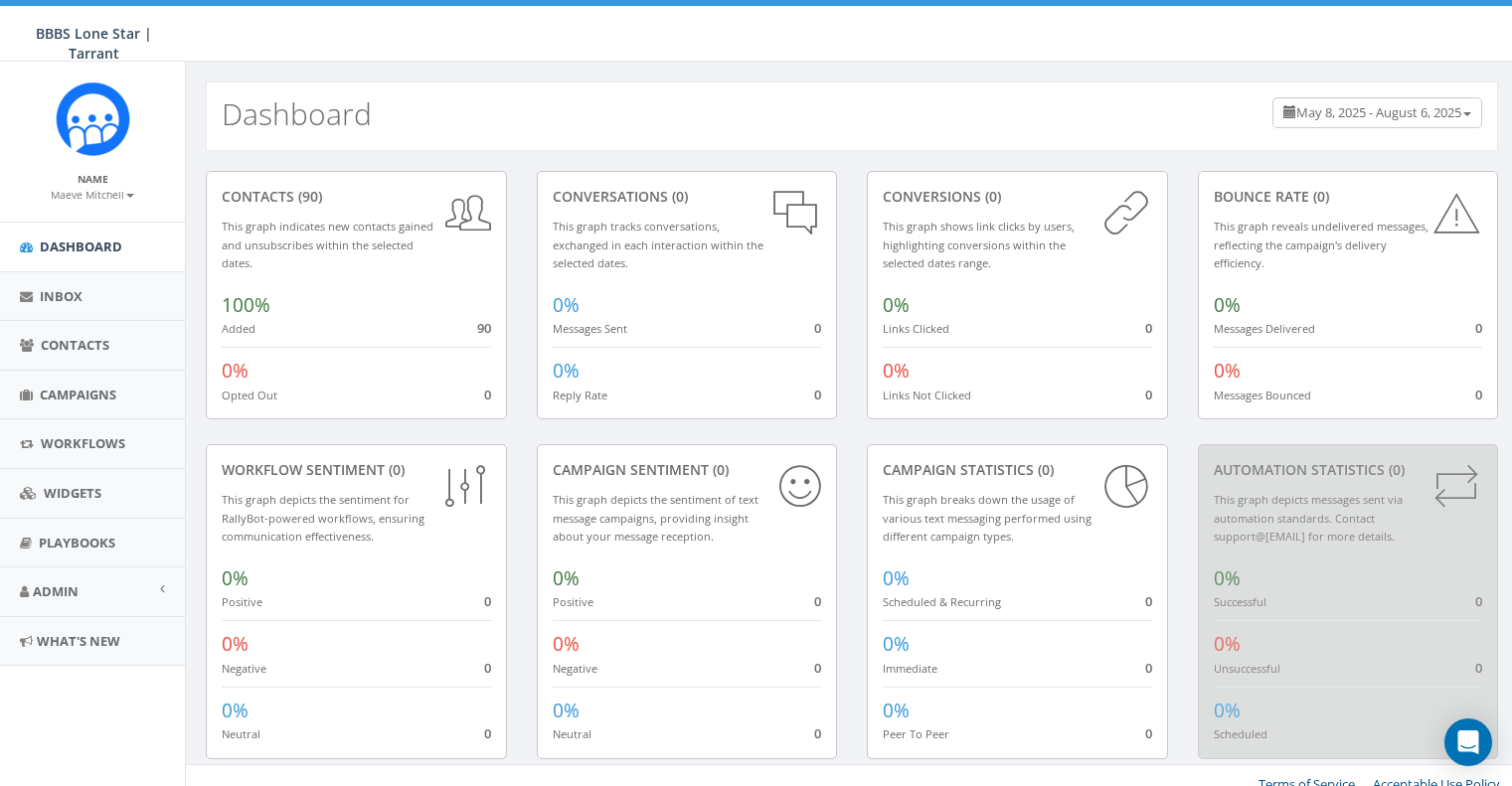 scroll, scrollTop: 0, scrollLeft: 0, axis: both 